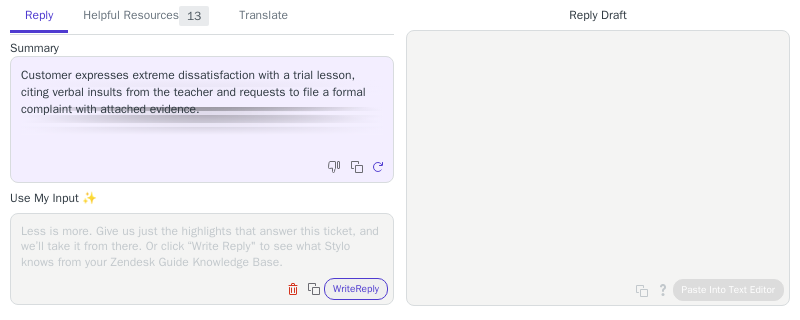 scroll, scrollTop: 0, scrollLeft: 0, axis: both 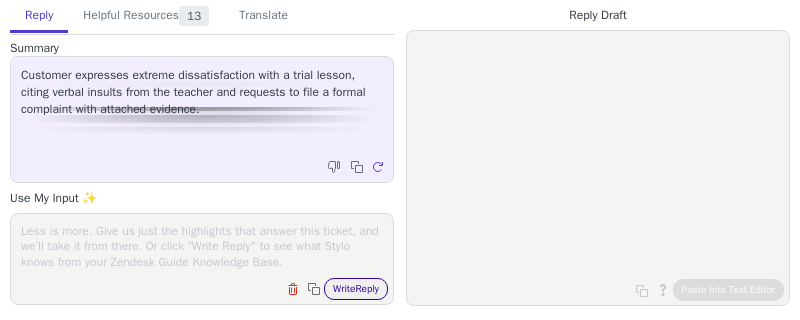 click on "Write  Reply" at bounding box center (356, 289) 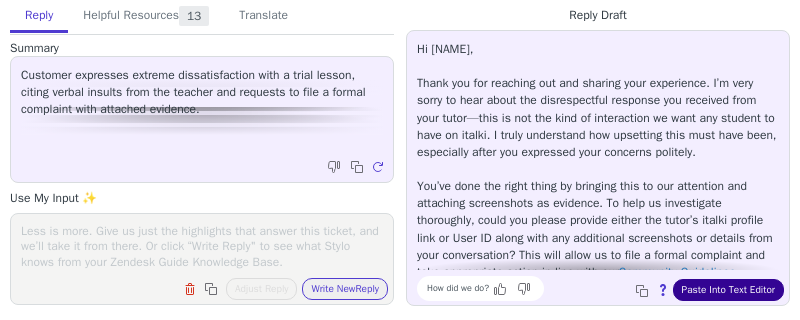 click on "Paste Into Text Editor" at bounding box center (728, 290) 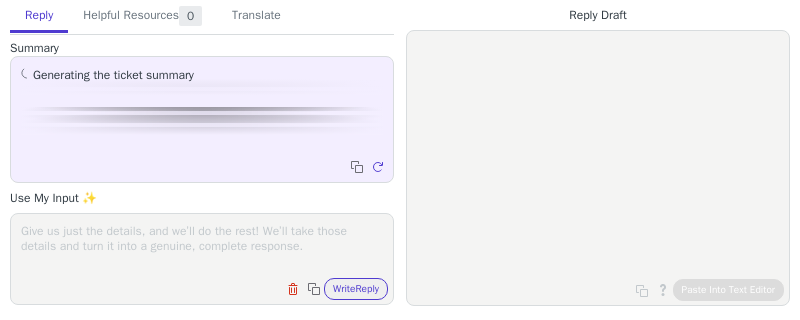 scroll, scrollTop: 0, scrollLeft: 0, axis: both 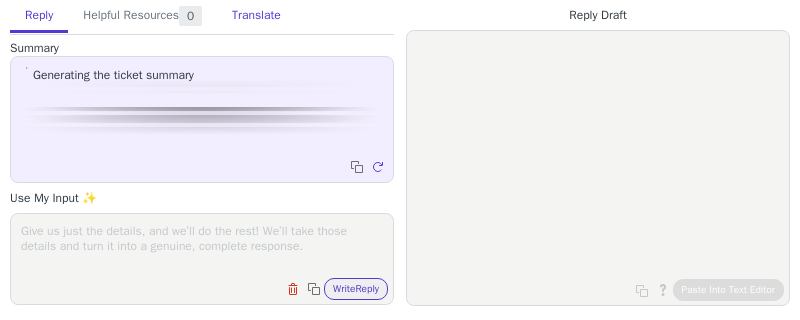 click on "Translate" at bounding box center [256, 16] 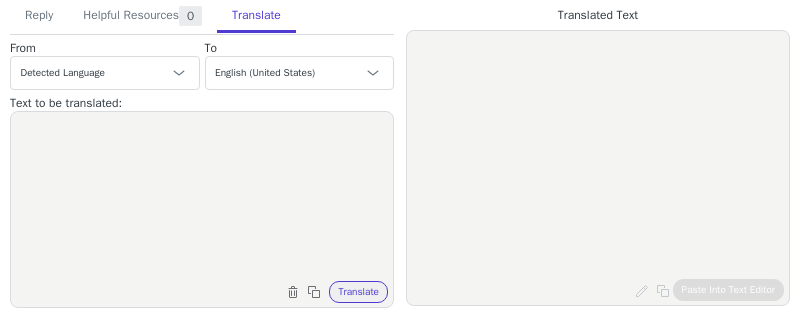 click at bounding box center (202, 197) 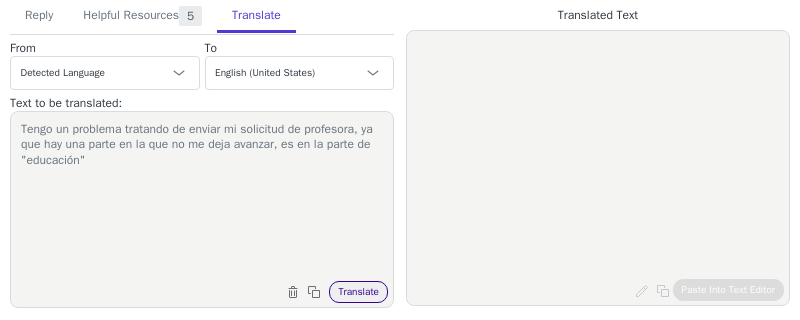 type on "Tengo un problema tratando de enviar mi solicitud de profesora, ya que hay una parte en la que no me deja avanzar, es en la parte de "educación"" 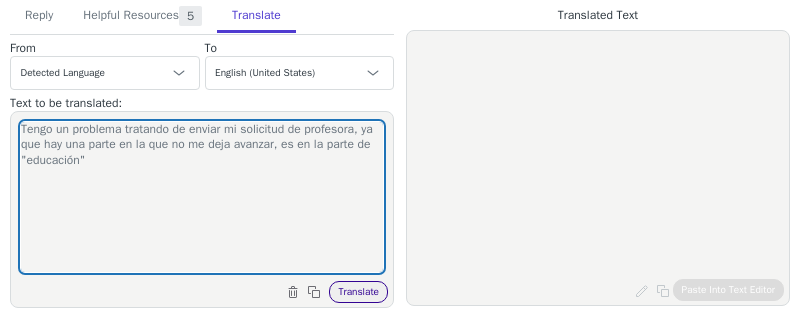 click on "Translate" at bounding box center (358, 292) 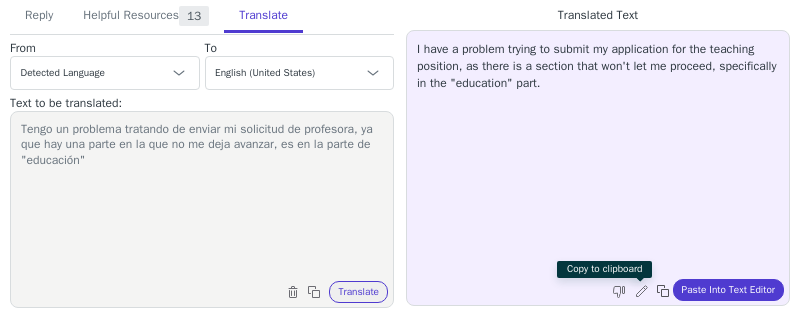 click at bounding box center [665, 293] 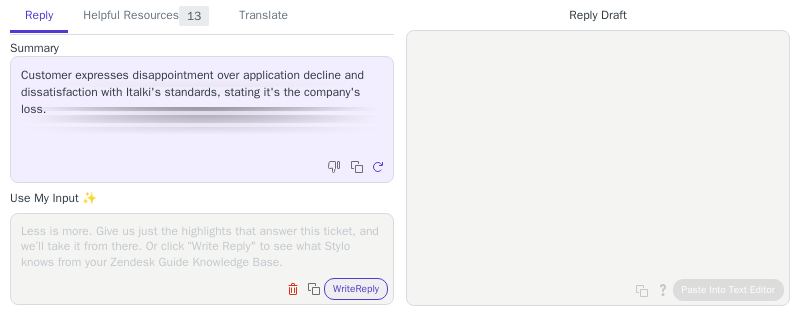 scroll, scrollTop: 0, scrollLeft: 0, axis: both 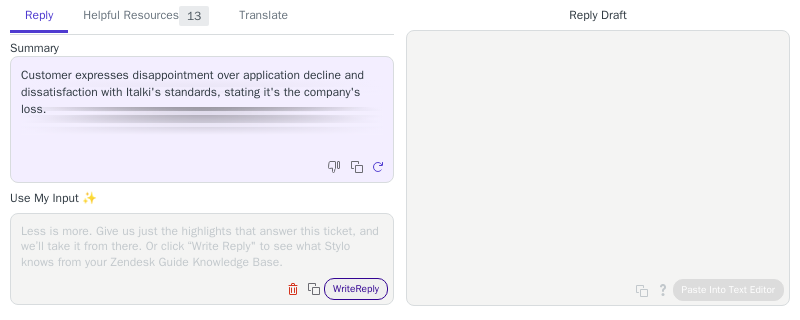 click on "Write  Reply" at bounding box center [356, 289] 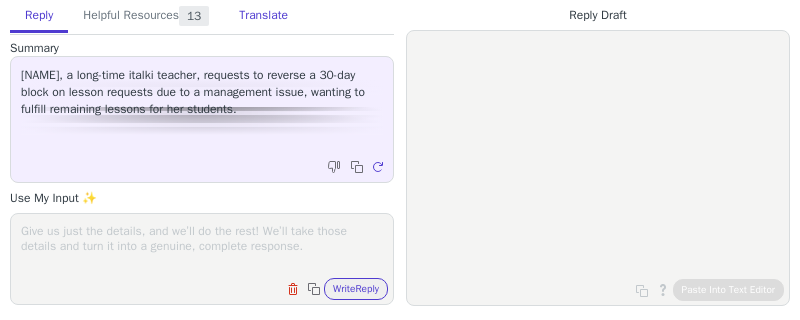 scroll, scrollTop: 0, scrollLeft: 0, axis: both 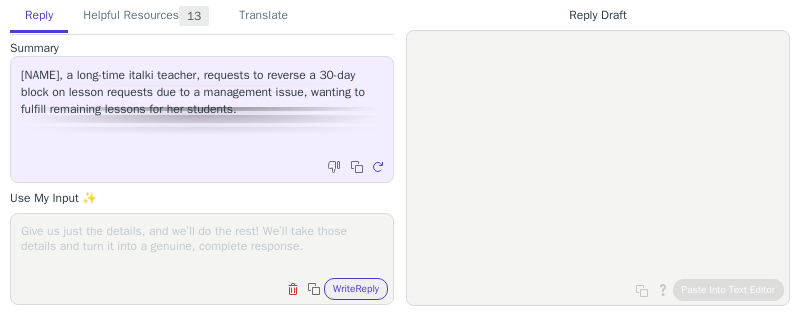 click at bounding box center [202, 246] 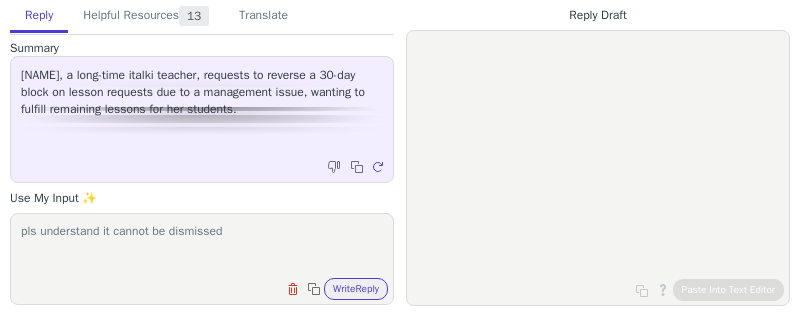 click on "pls understand it cannot be dismissed" at bounding box center [202, 246] 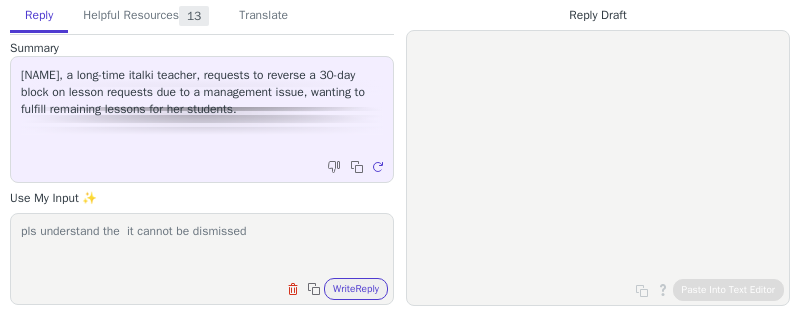 paste on "Severity levels cannot be revoked" 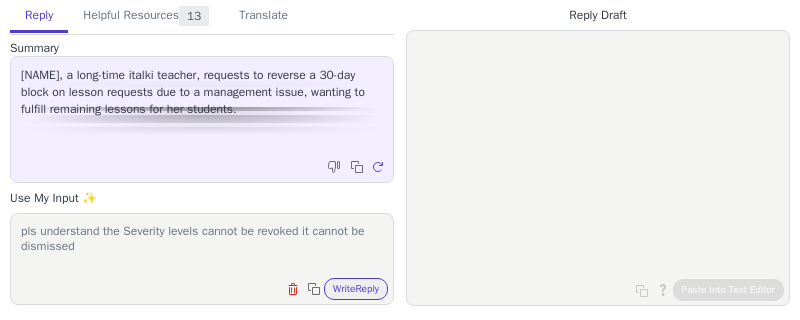 drag, startPoint x: 137, startPoint y: 234, endPoint x: 148, endPoint y: 243, distance: 14.21267 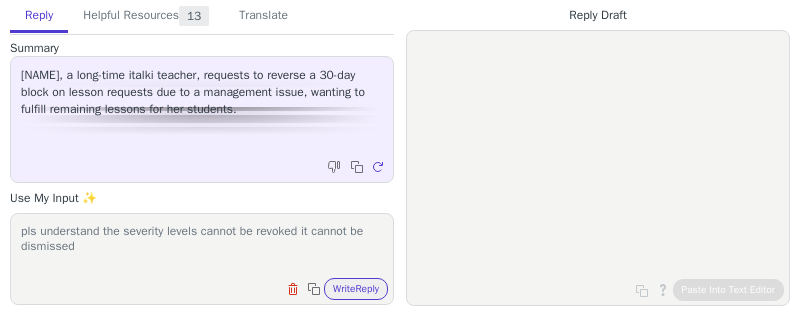 click on "pls understand the severity levels cannot be revoked it cannot be dismissed" at bounding box center [202, 246] 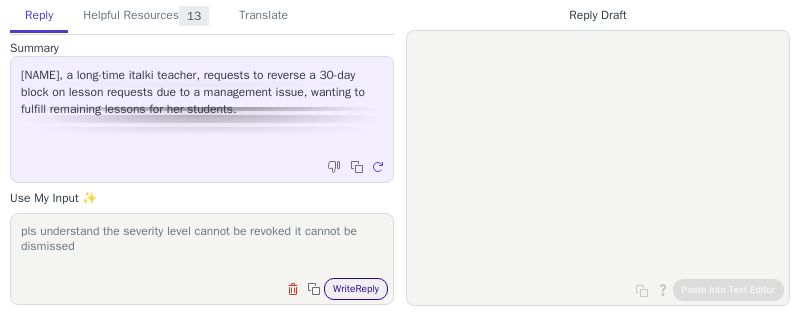 drag, startPoint x: 312, startPoint y: 230, endPoint x: 347, endPoint y: 289, distance: 68.60029 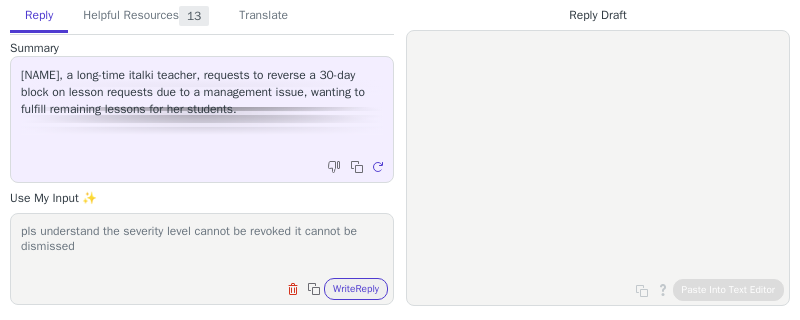 click on "pls understand the severity level cannot be revoked it cannot be dismissed" at bounding box center [202, 246] 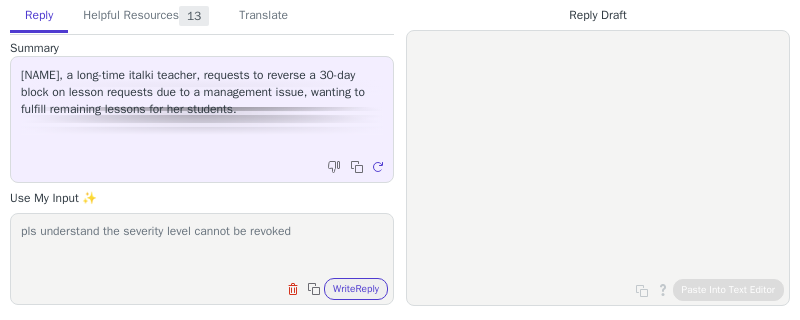 click on "pls understand the severity level cannot be revoked" at bounding box center [202, 246] 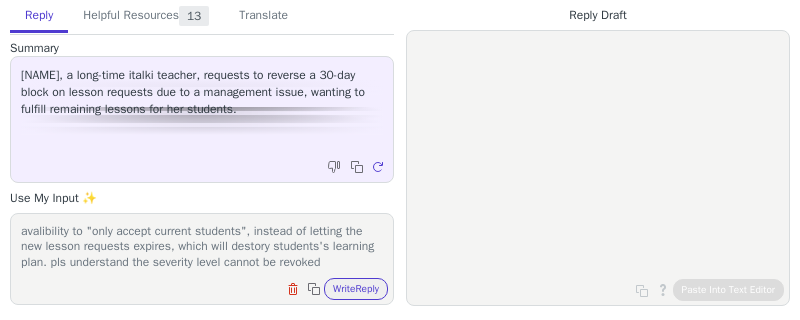 scroll, scrollTop: 47, scrollLeft: 0, axis: vertical 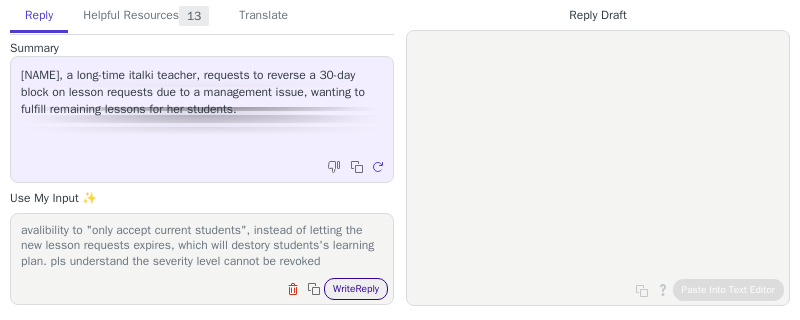 type on "we understand the change in your lesson management, but you should take advantage of your teacher calendar, like change the avalibility to "only accept current students", instead of letting the new lesson requests expires, which will destory students's learning plan. pls understand the severity level cannot be revoked" 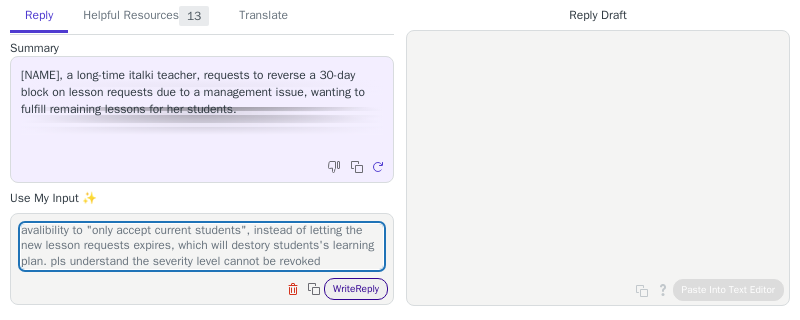 click on "Write  Reply" at bounding box center [356, 289] 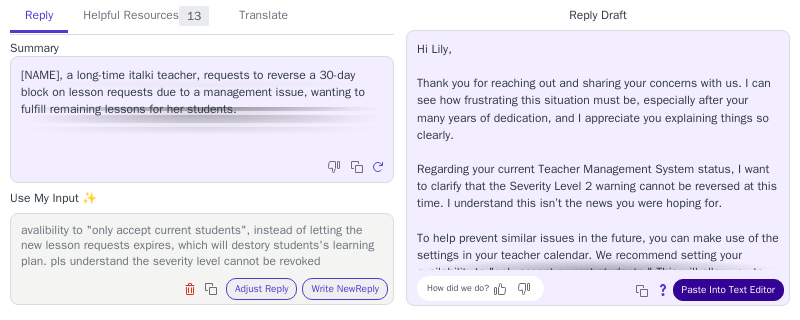 click on "Paste Into Text Editor" at bounding box center [728, 290] 